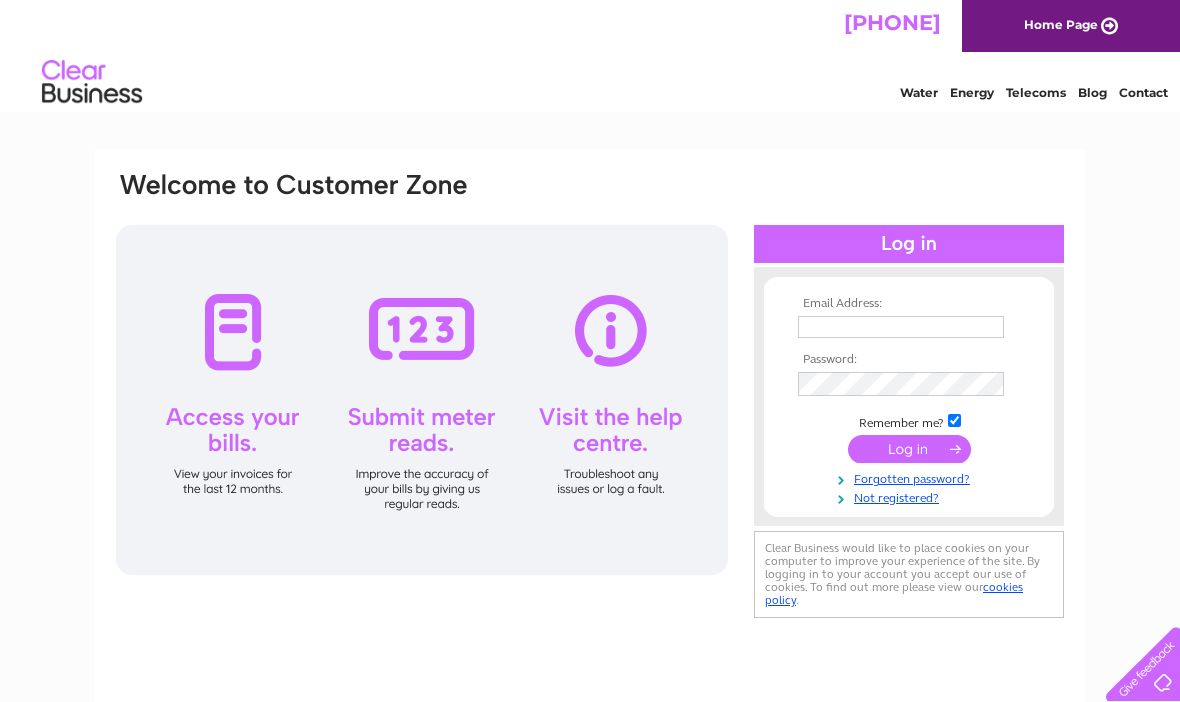scroll, scrollTop: 0, scrollLeft: 0, axis: both 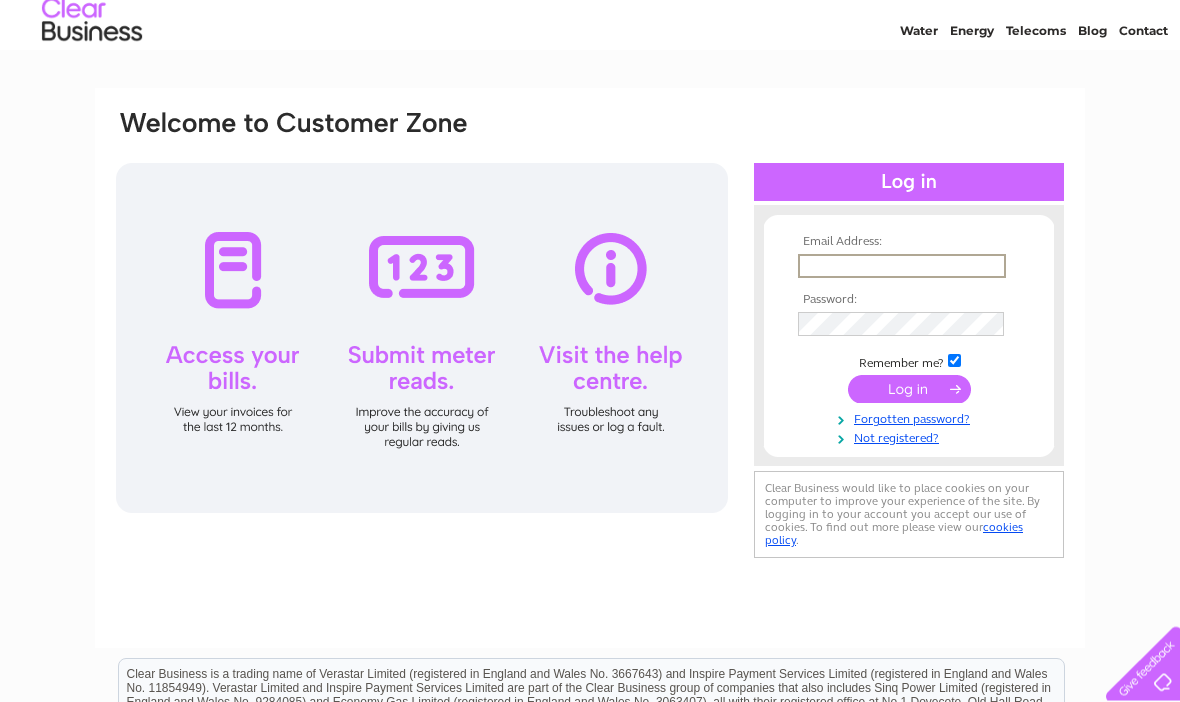 type on "deborah.poore@me.com" 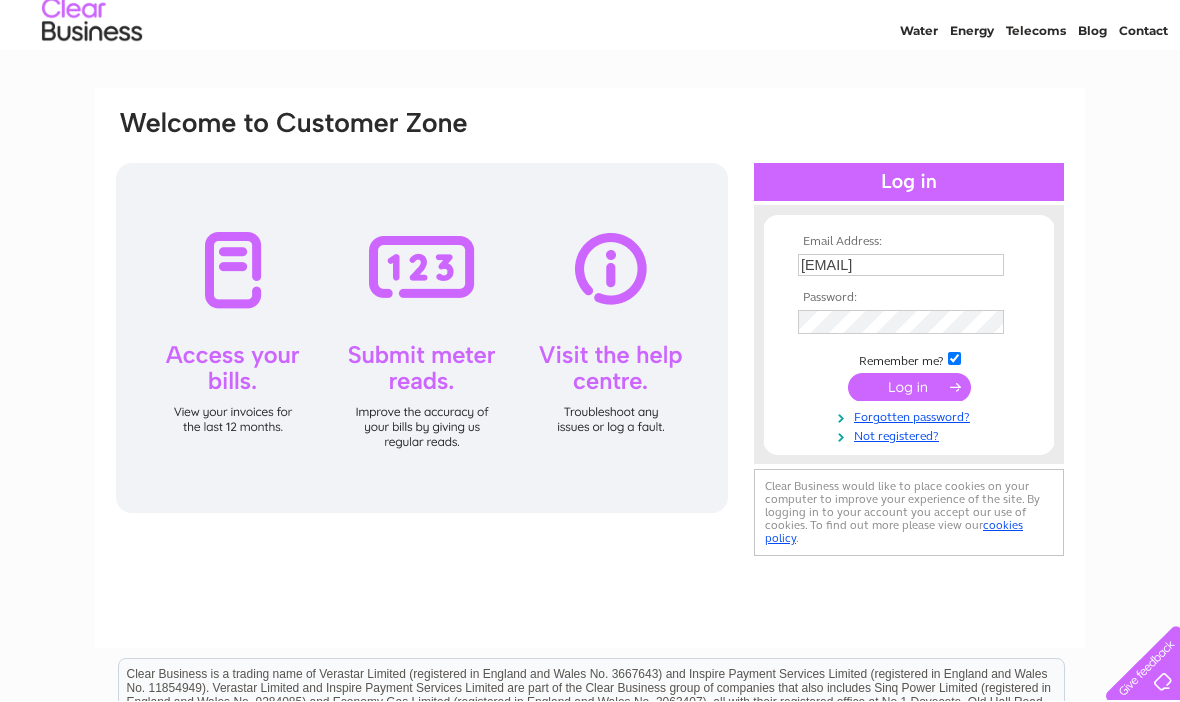 click at bounding box center (909, 388) 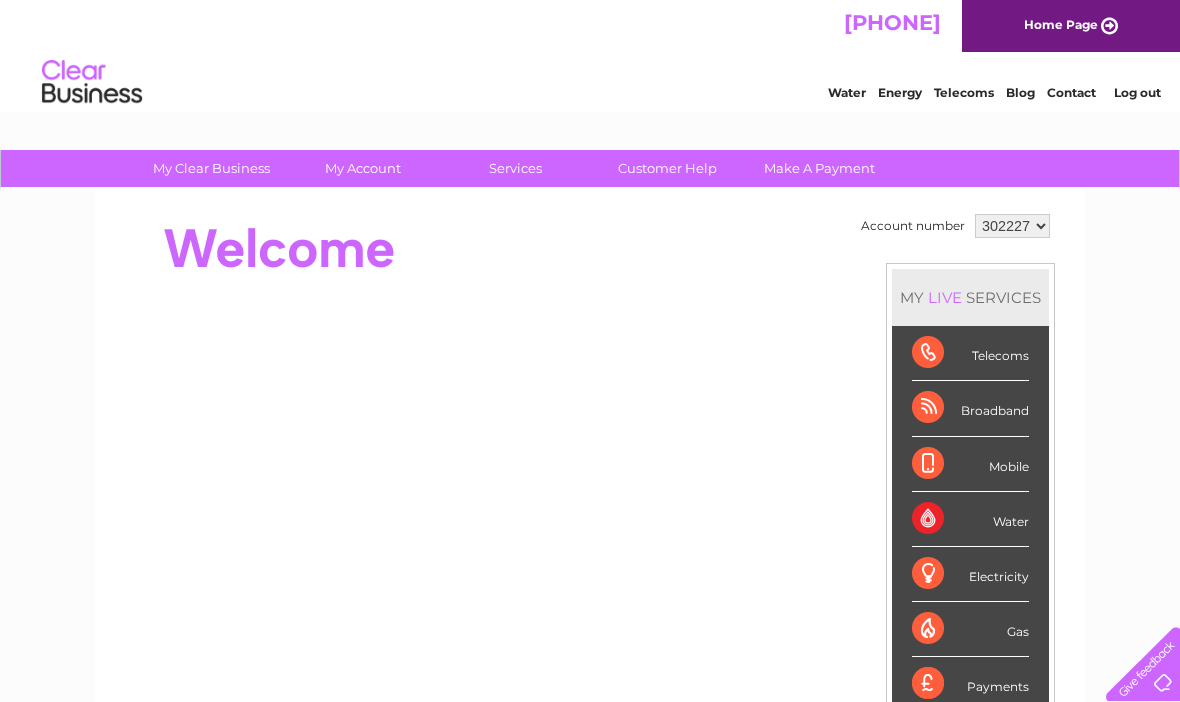 scroll, scrollTop: 0, scrollLeft: 0, axis: both 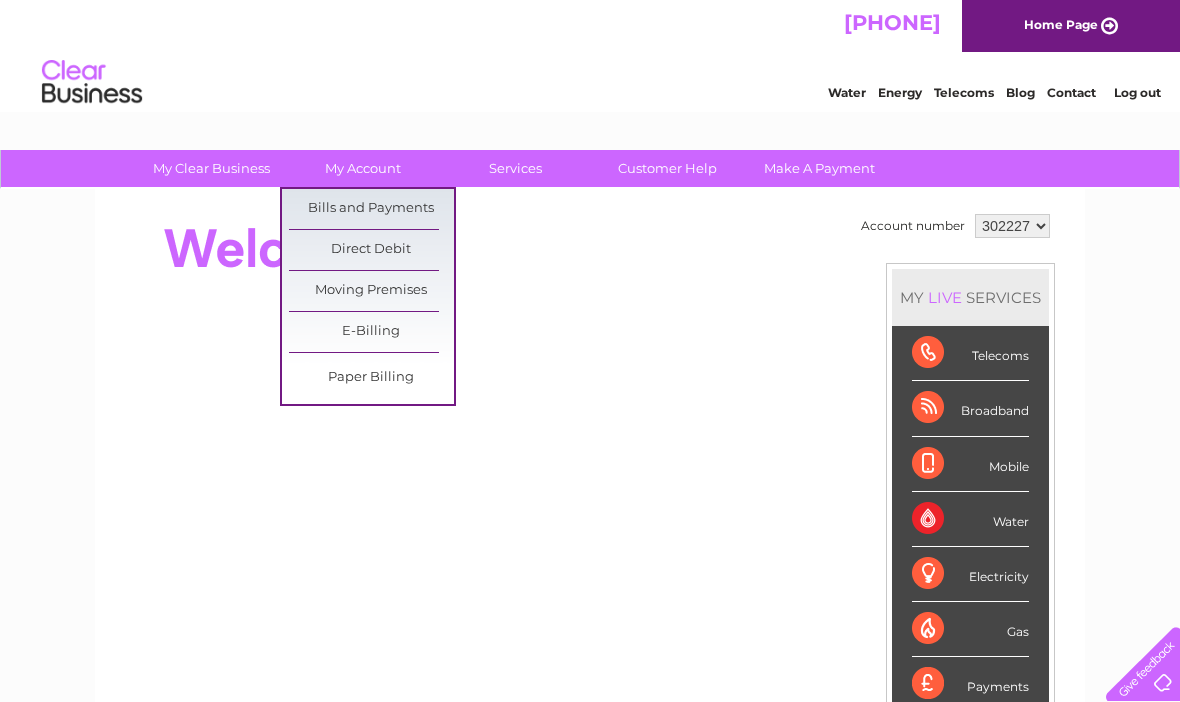 click on "Bills and Payments" at bounding box center [371, 209] 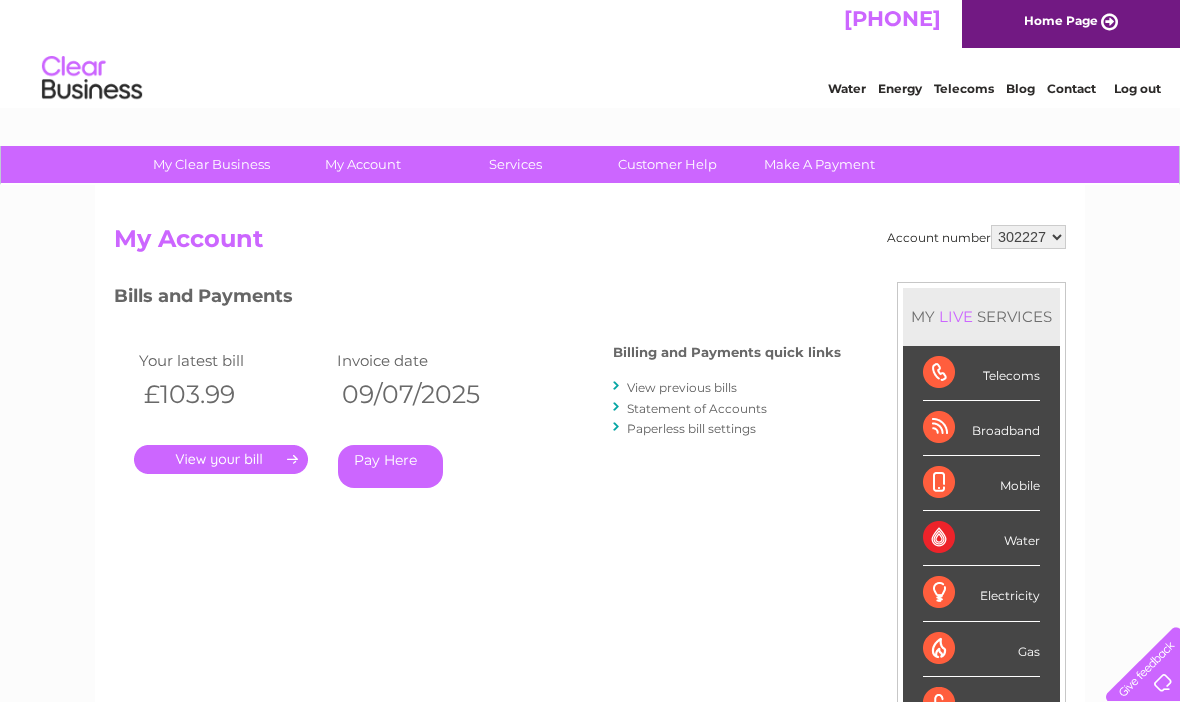 scroll, scrollTop: 0, scrollLeft: 0, axis: both 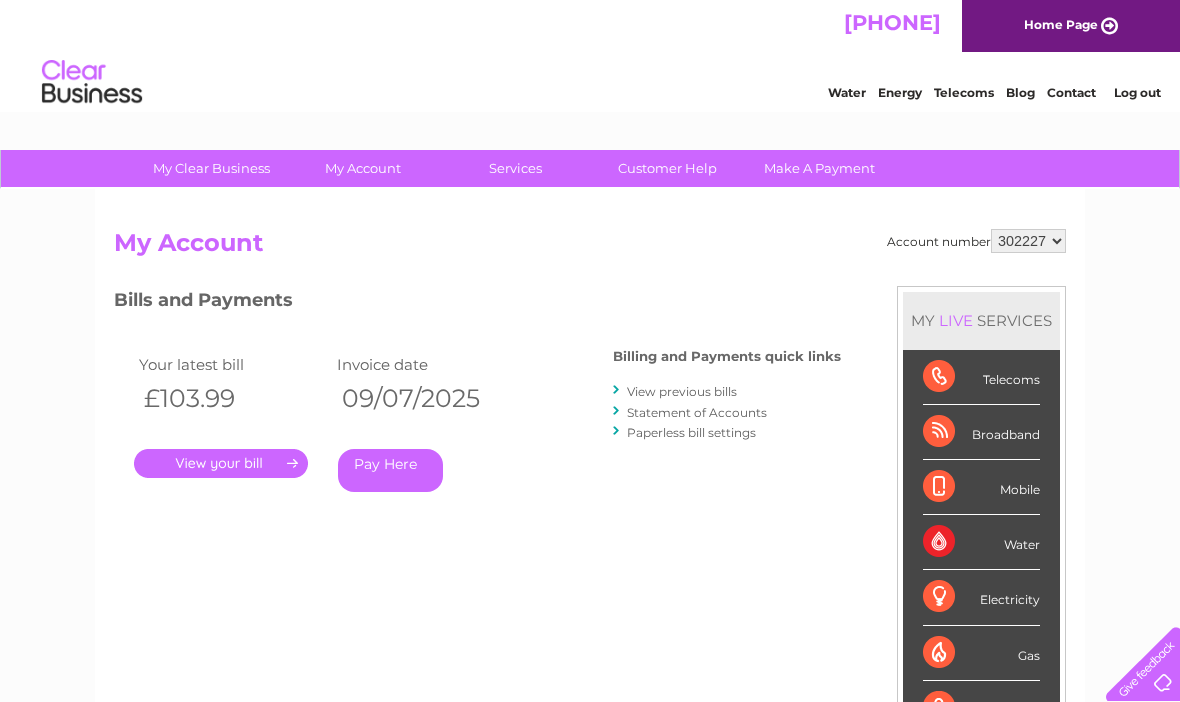 click on "." at bounding box center (221, 463) 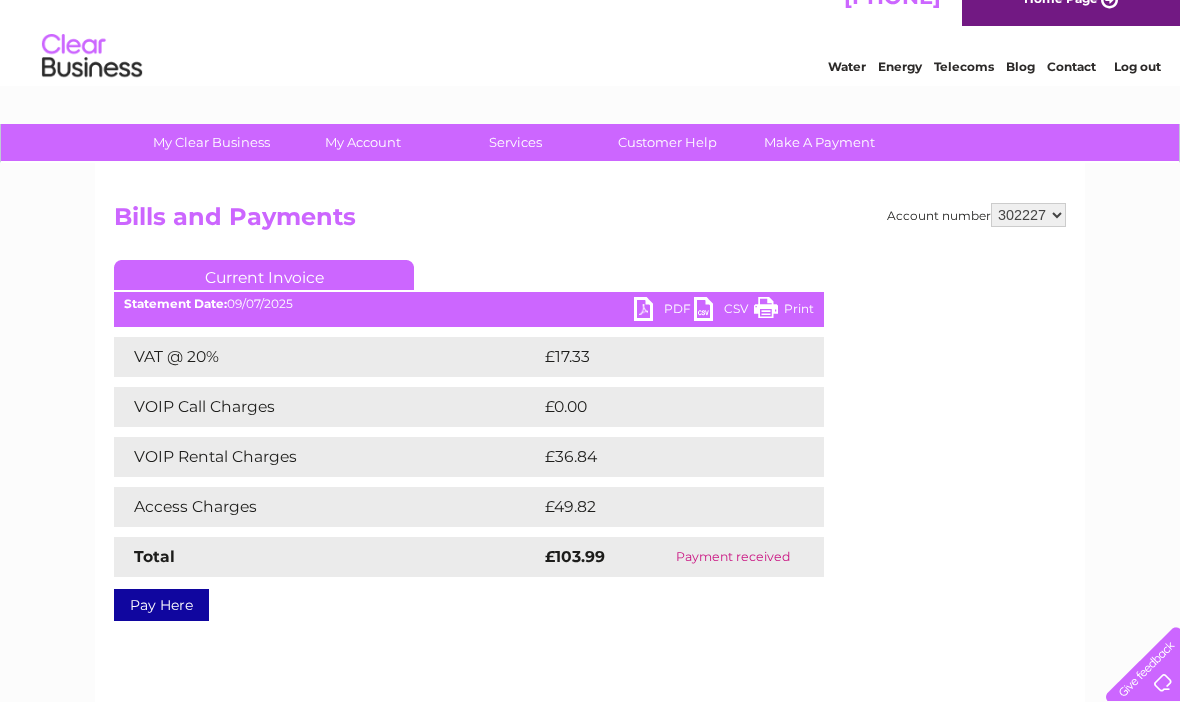 scroll, scrollTop: 0, scrollLeft: 0, axis: both 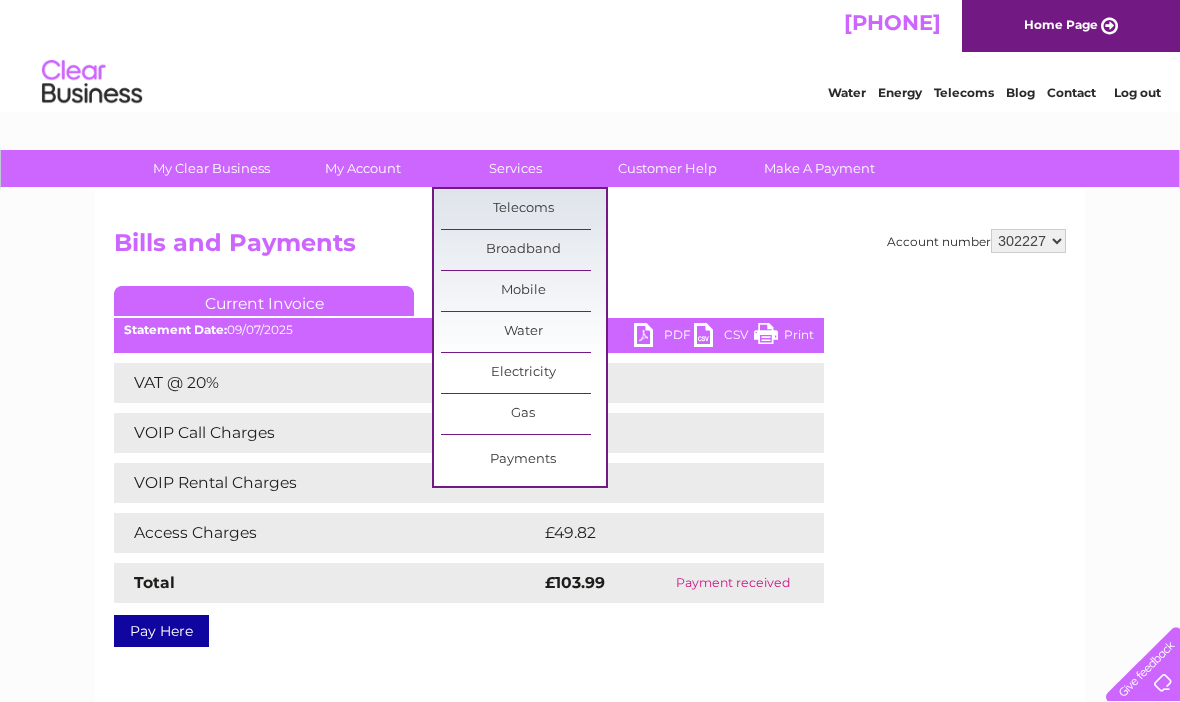 click on "Broadband" at bounding box center [523, 250] 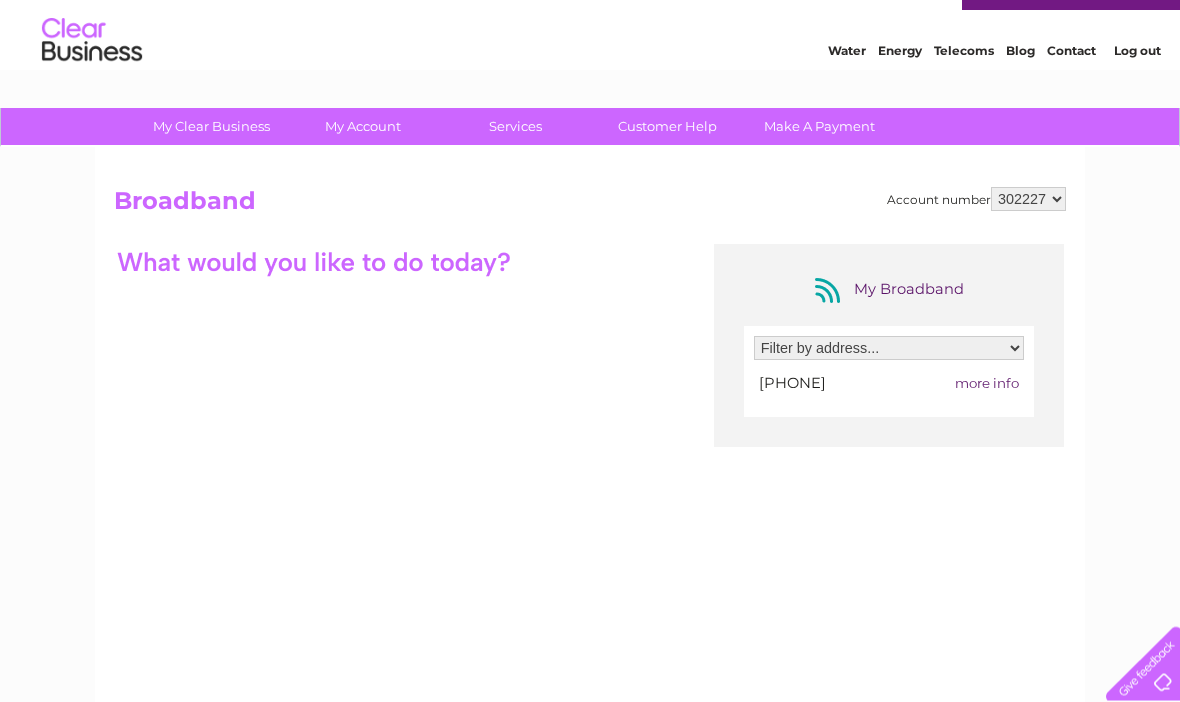scroll, scrollTop: 0, scrollLeft: 0, axis: both 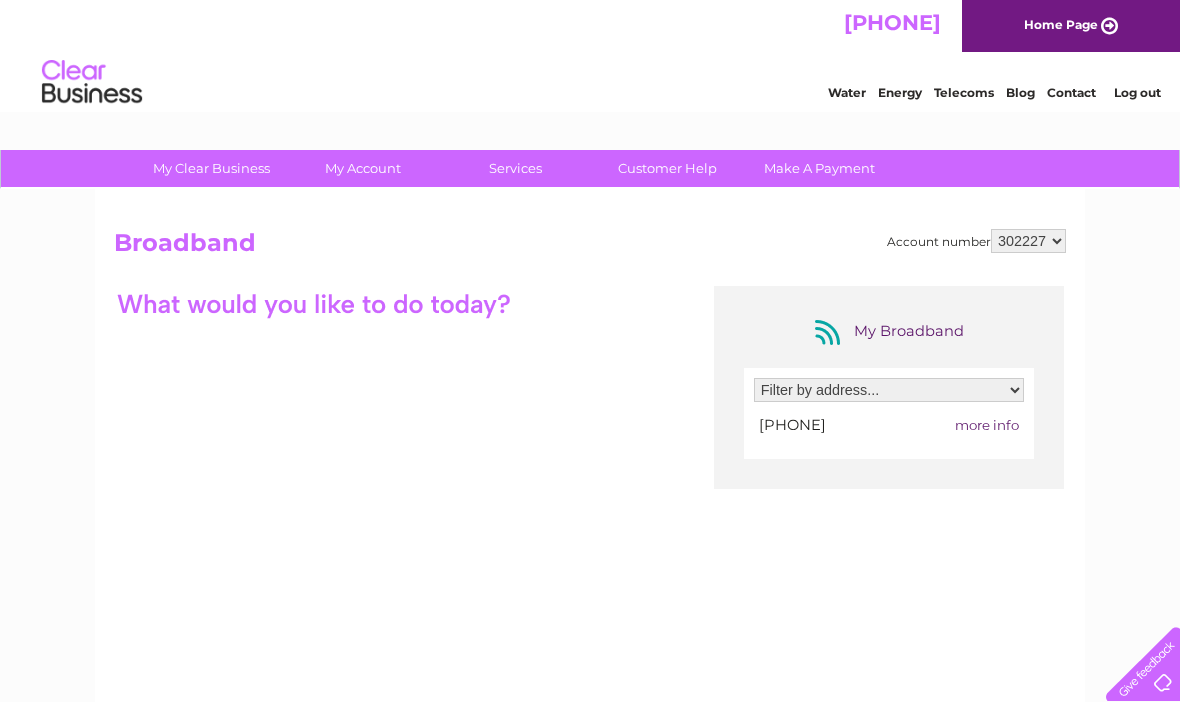 click at bounding box center (314, 303) 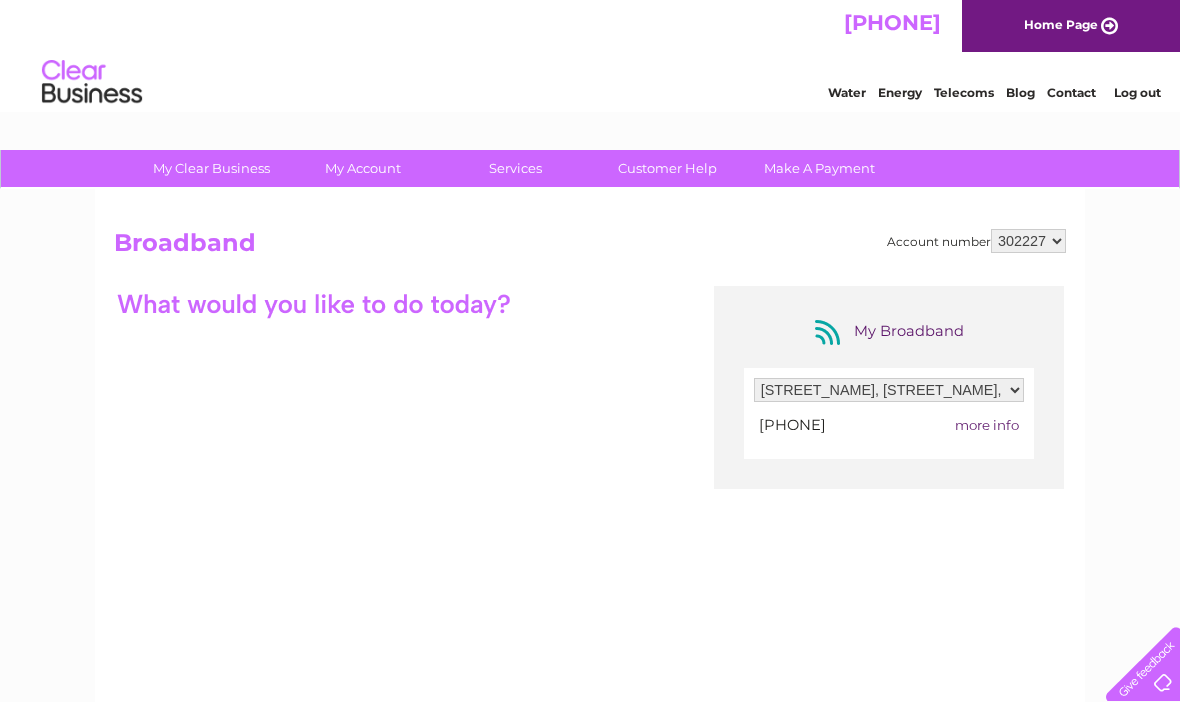 click on "more info" at bounding box center (987, 425) 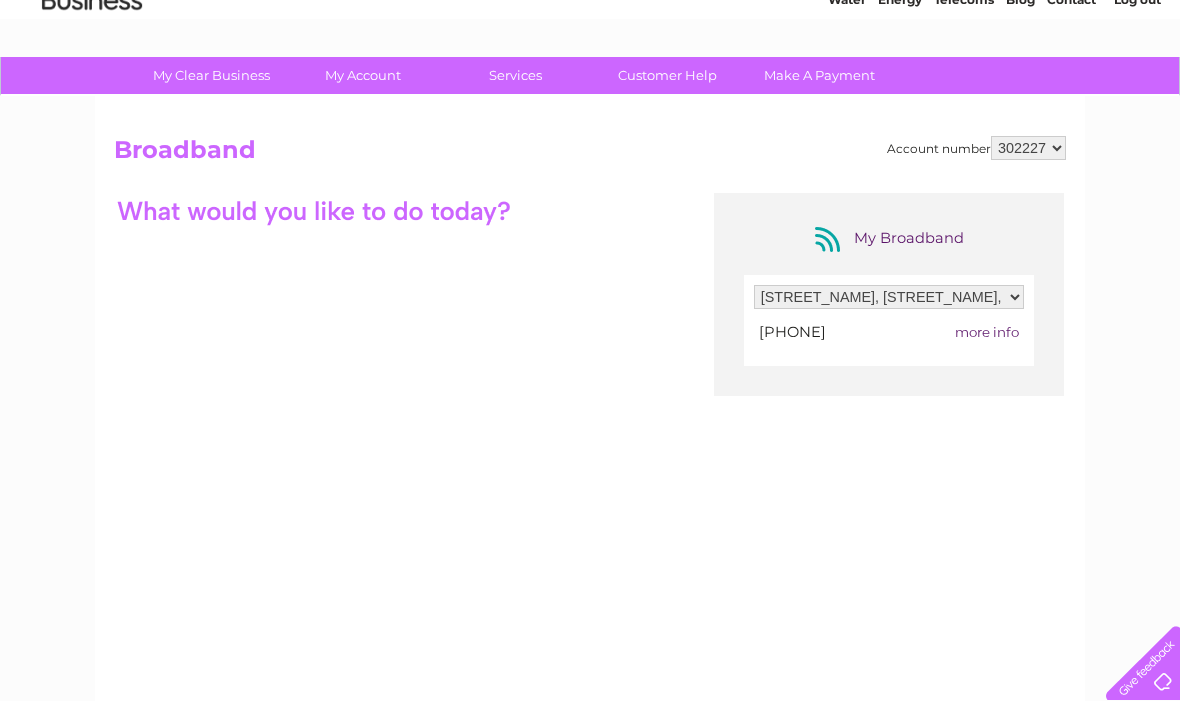 scroll, scrollTop: 0, scrollLeft: 0, axis: both 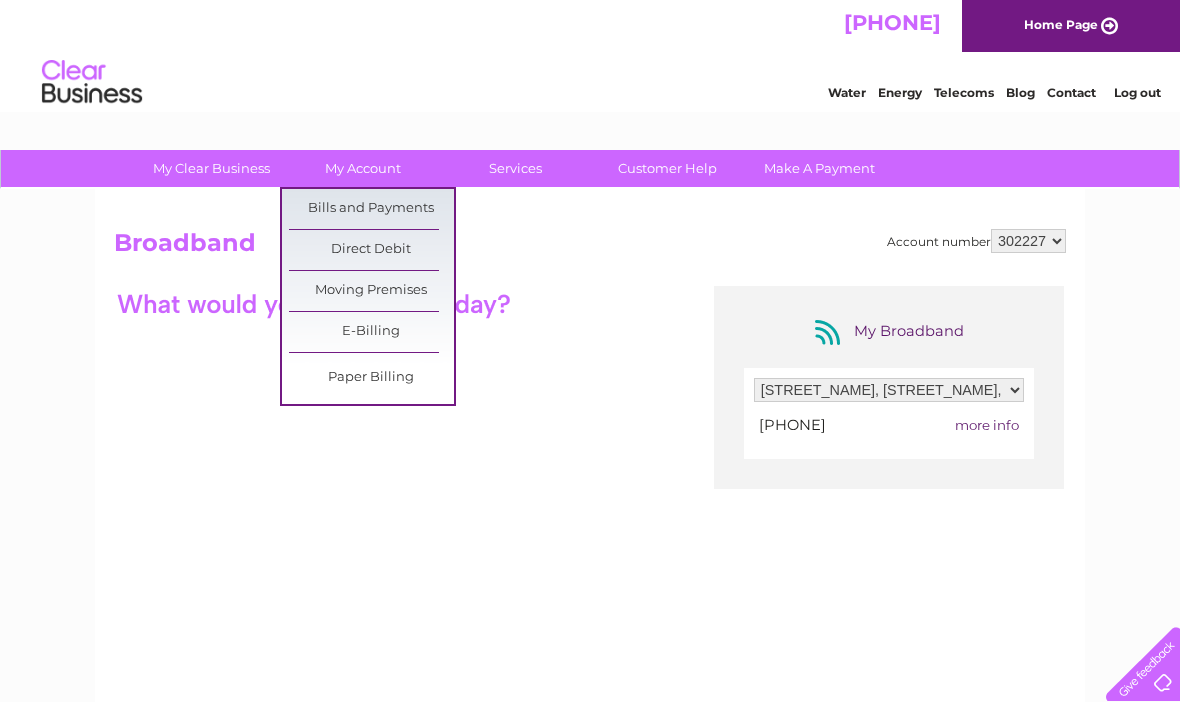 click on "Bills and Payments" at bounding box center [371, 209] 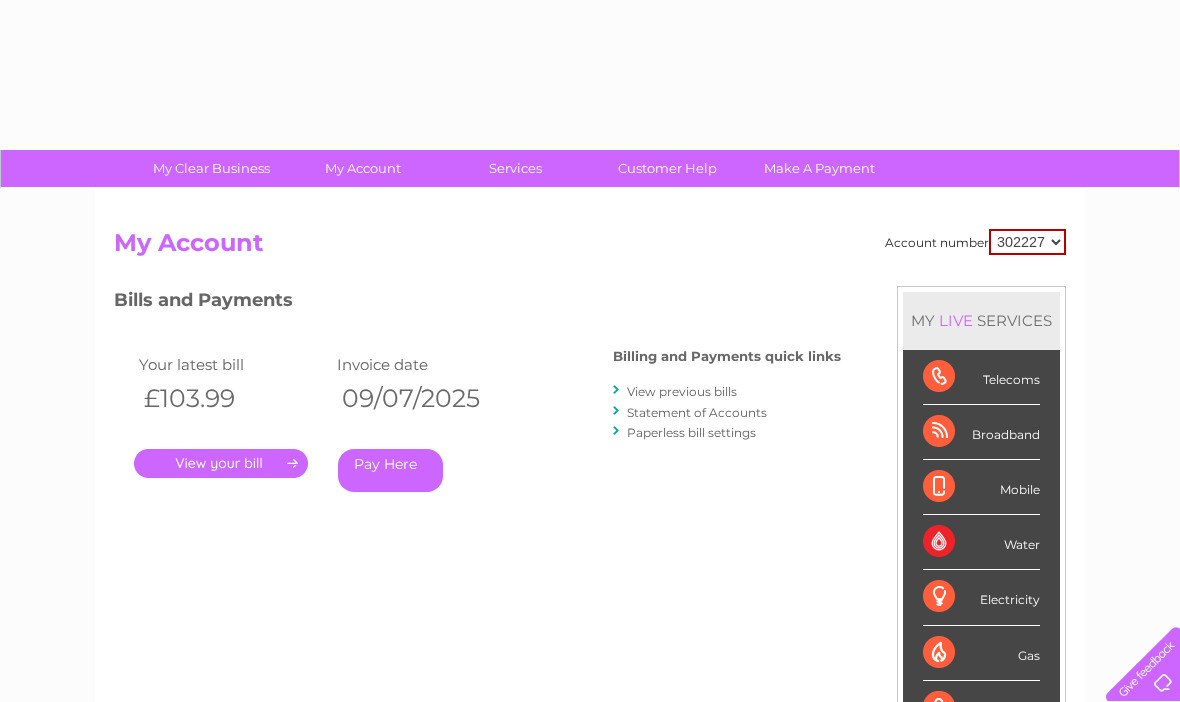click on "Account number    [ACCOUNT_NUMBER]
My Account
MY LIVE SERVICES
Telecoms
Broadband
Mobile
Water
Electricity
Gas
Payments
Bills and Payments
Billing and Payments quick links" at bounding box center [590, 520] 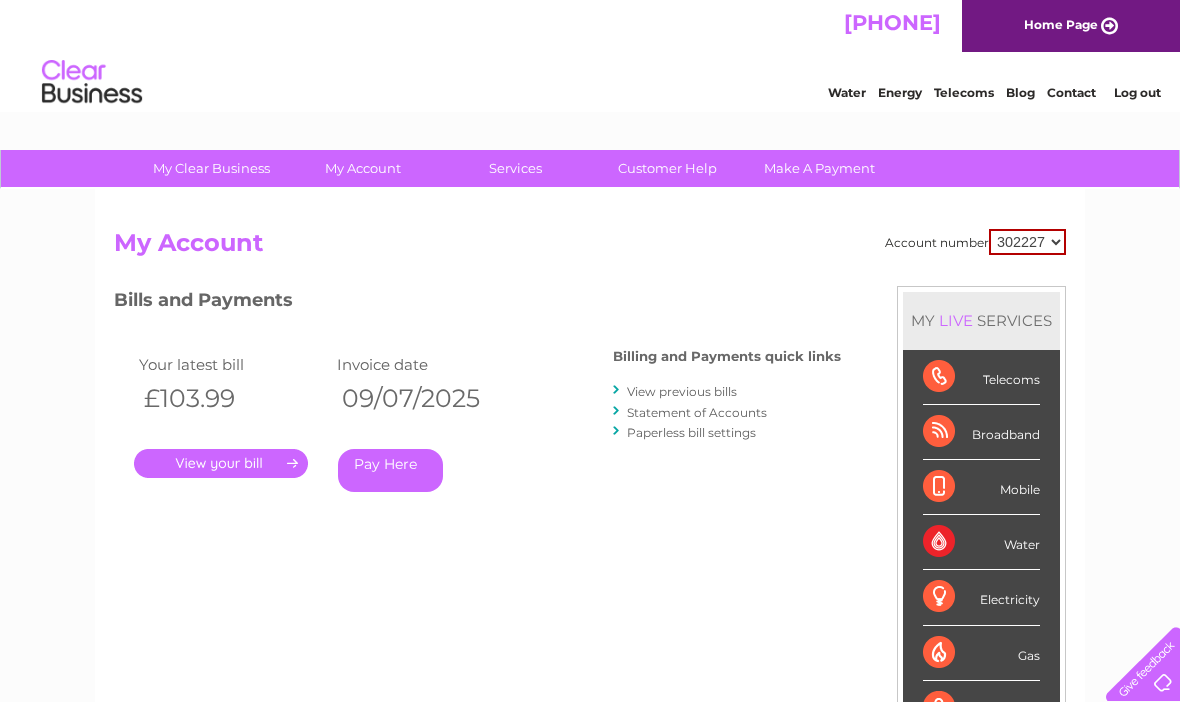 scroll, scrollTop: 0, scrollLeft: 0, axis: both 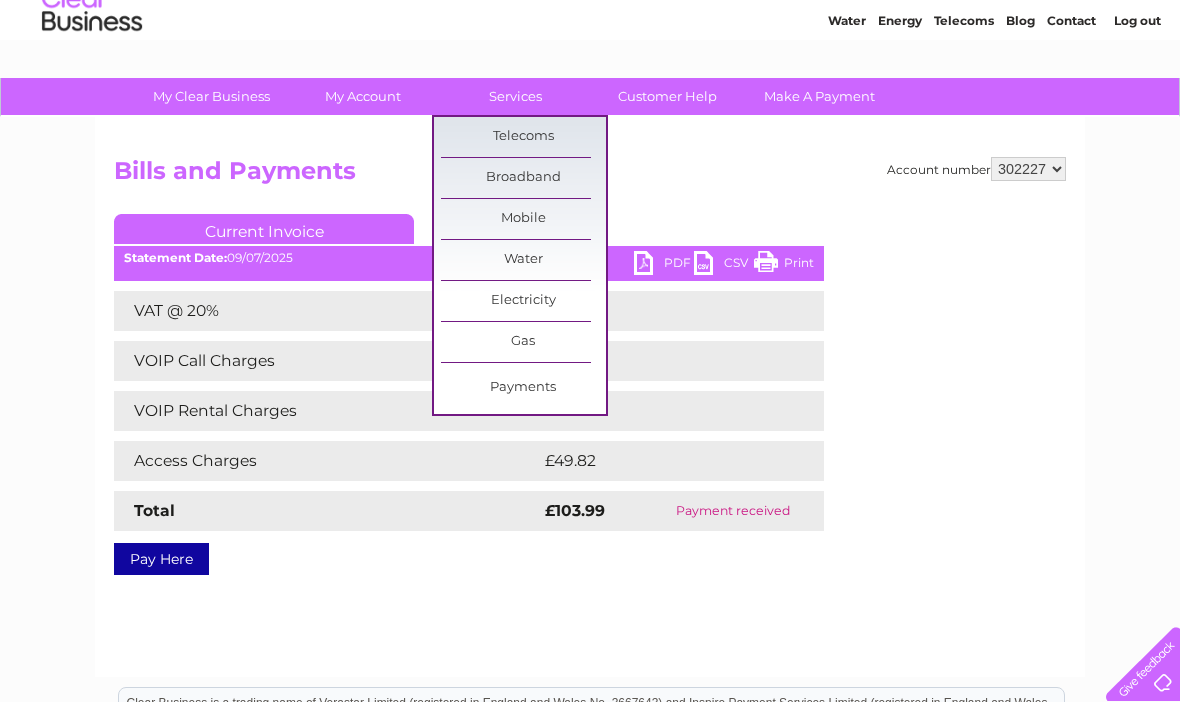 click on "Broadband" at bounding box center (523, 178) 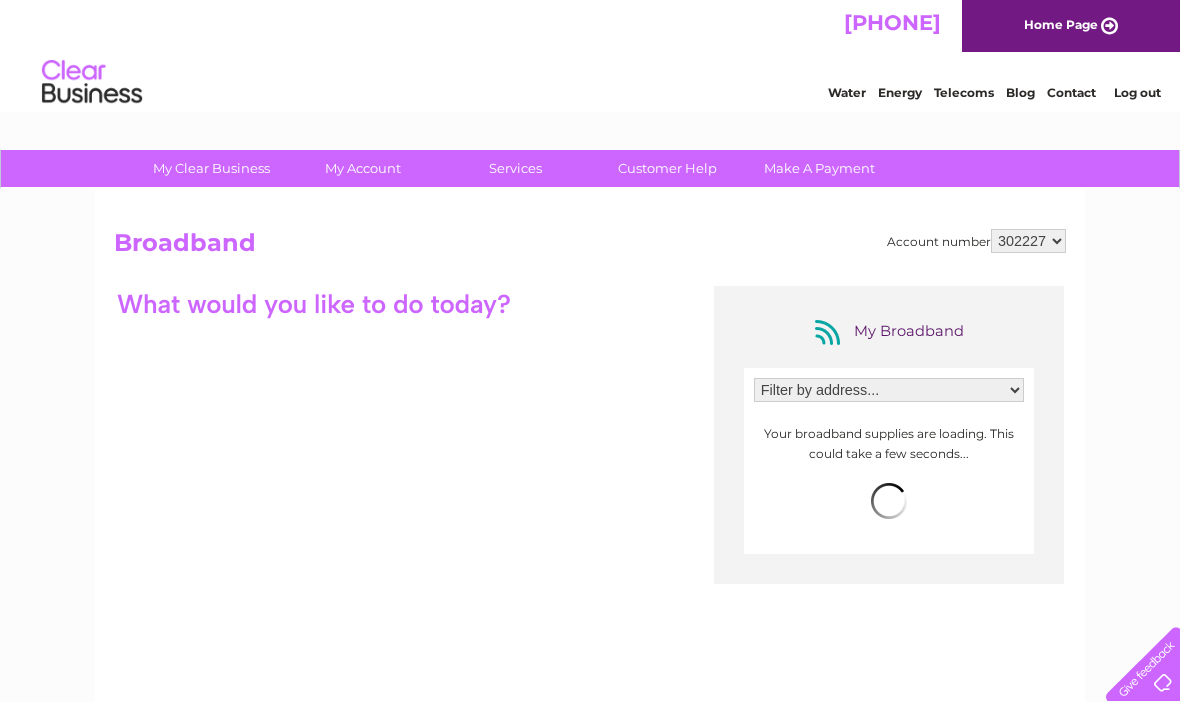 scroll, scrollTop: 0, scrollLeft: 0, axis: both 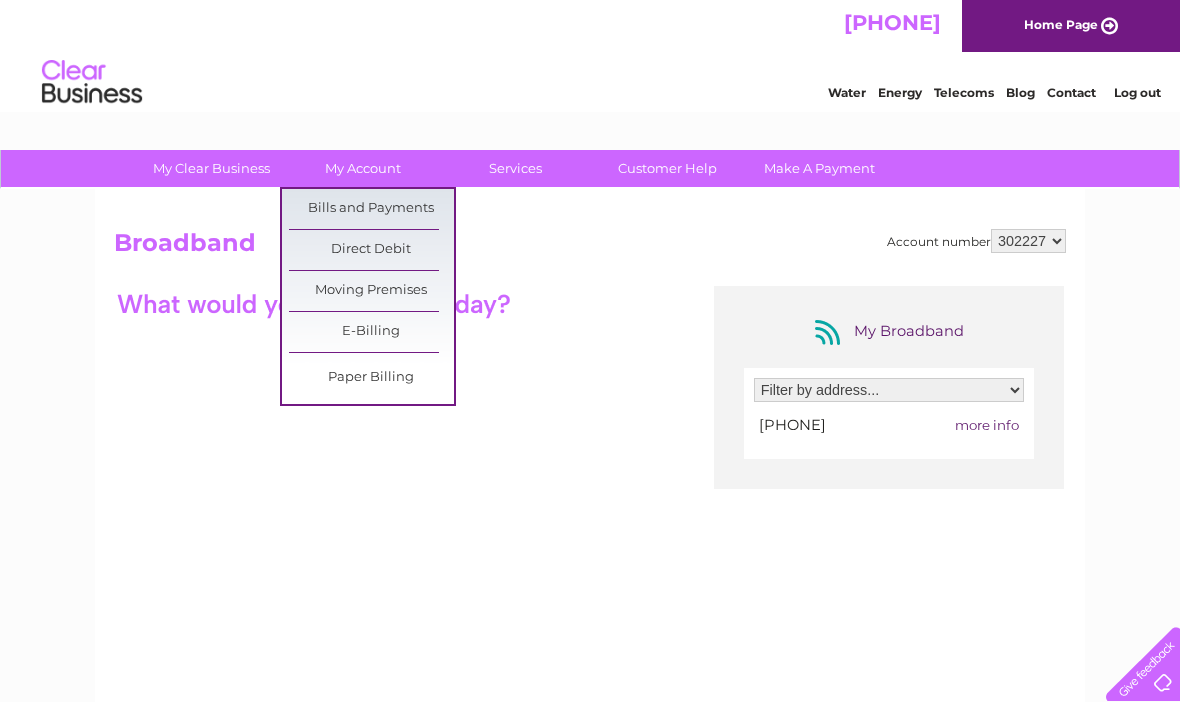 click on "Bills and Payments" at bounding box center [371, 209] 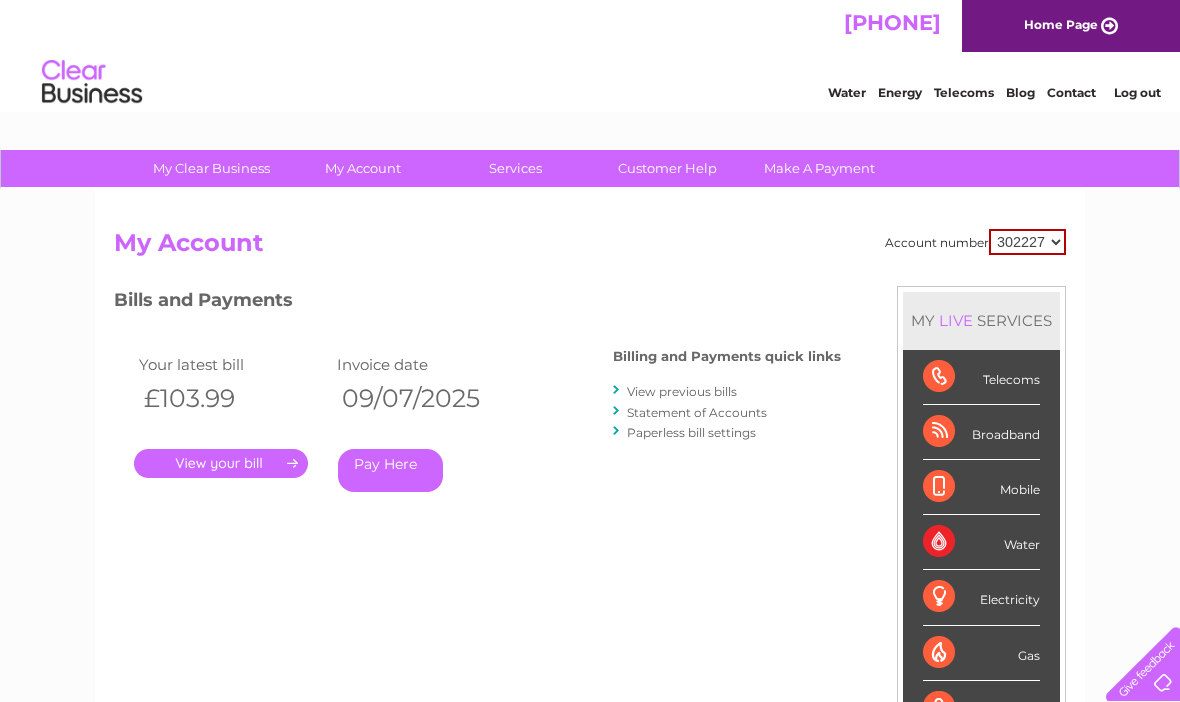 scroll, scrollTop: 0, scrollLeft: 0, axis: both 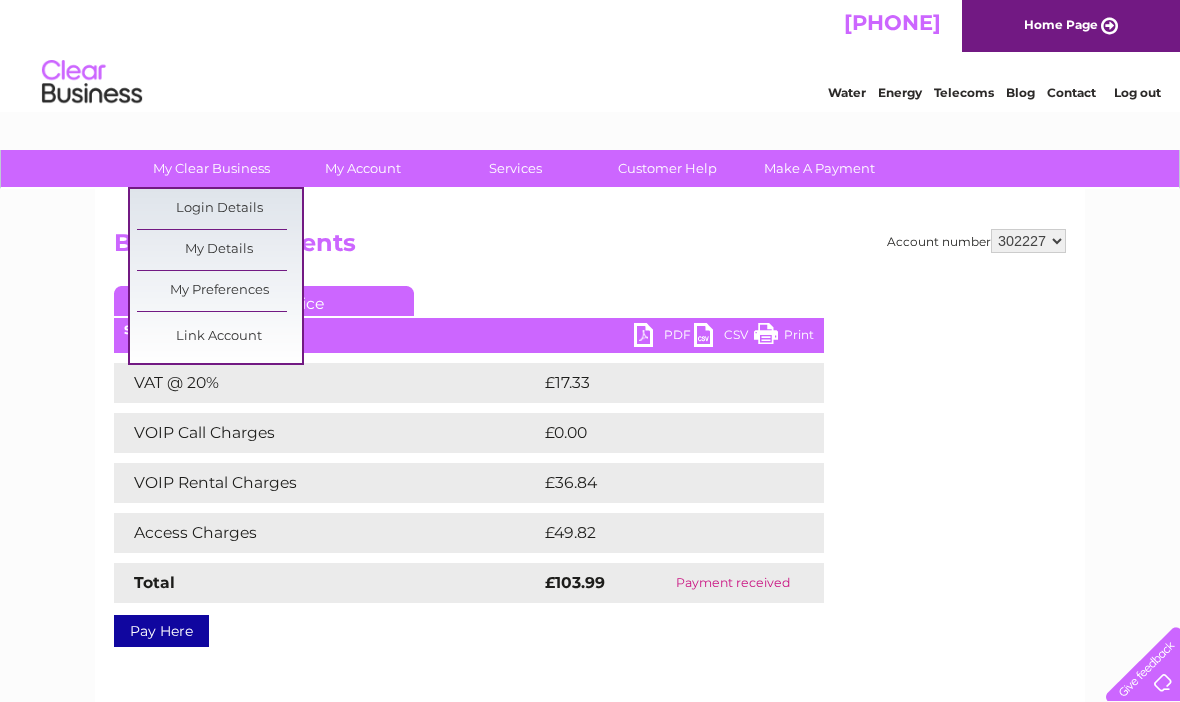 click on "My Preferences" at bounding box center (219, 291) 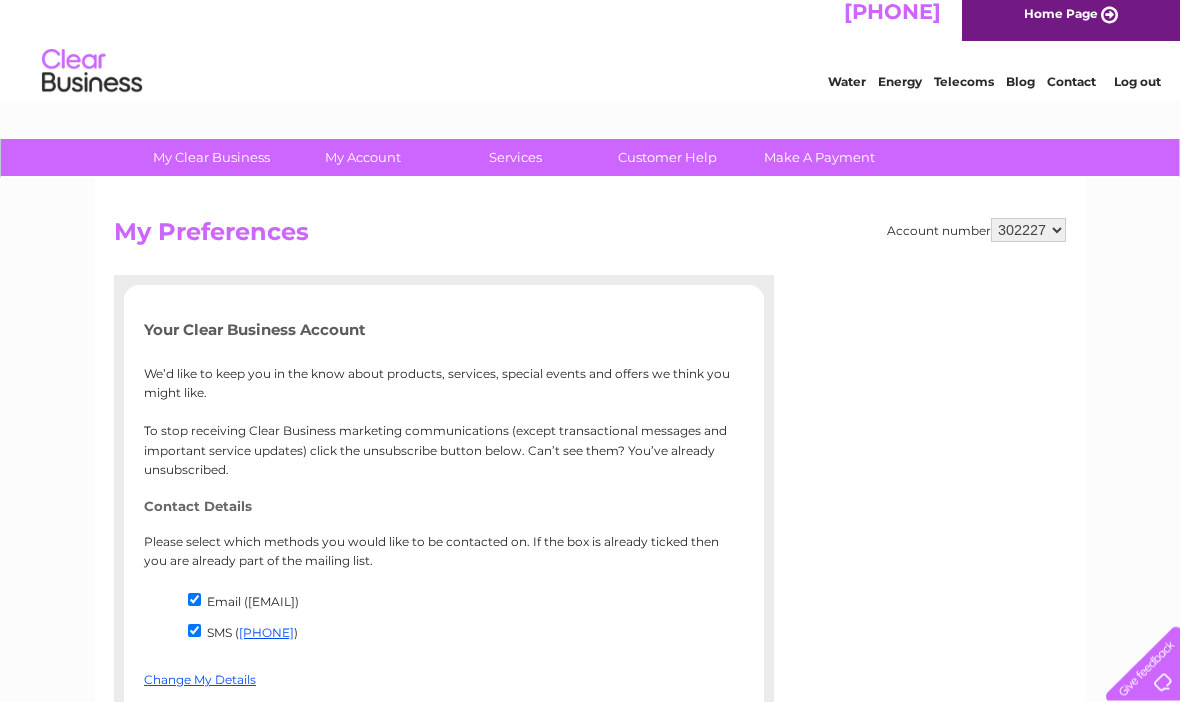 scroll, scrollTop: 0, scrollLeft: 0, axis: both 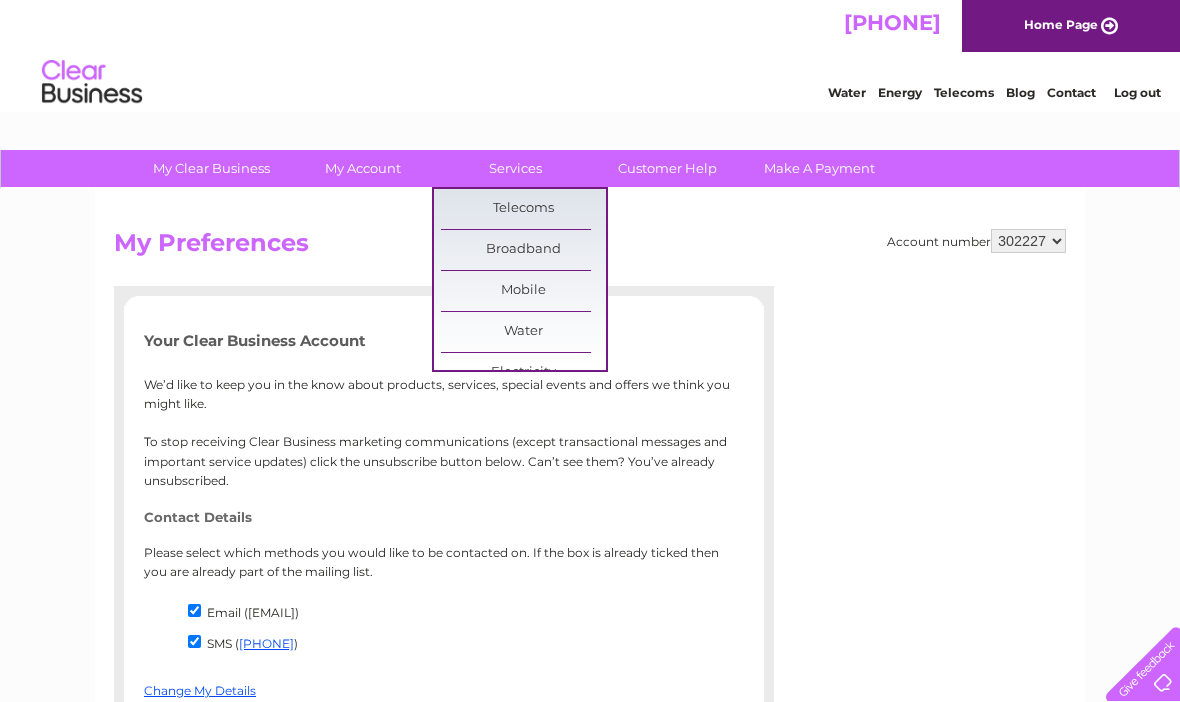 click on "Customer Help" at bounding box center [667, 168] 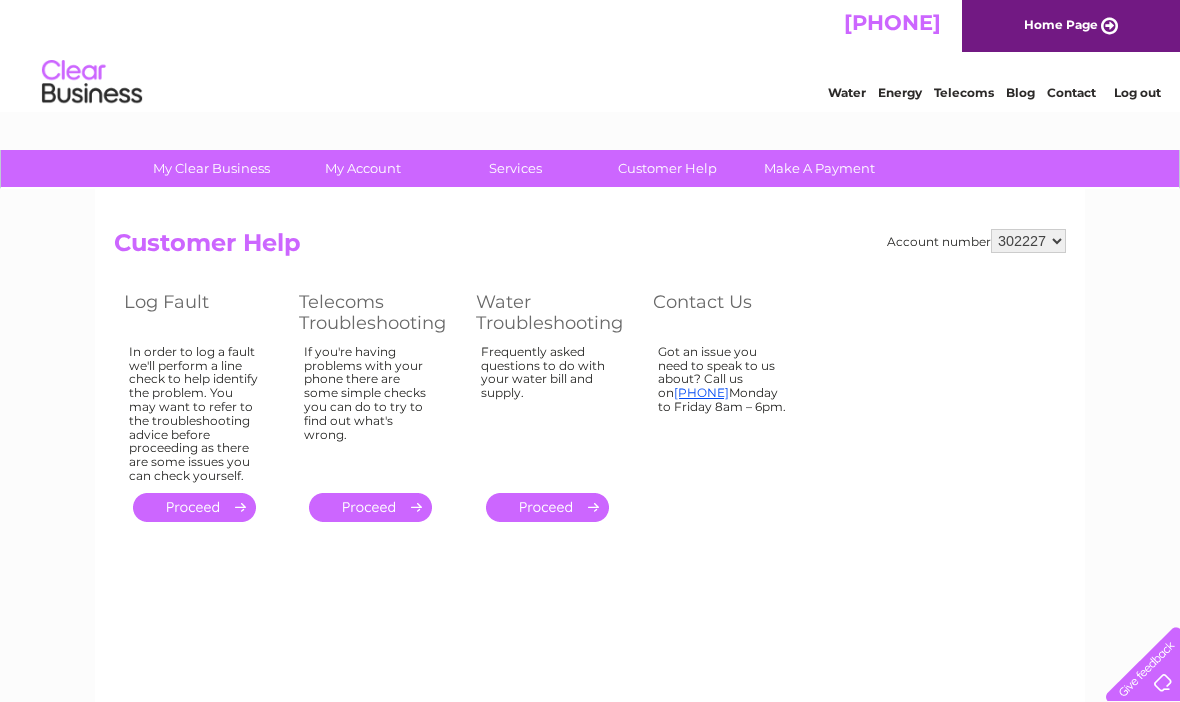 scroll, scrollTop: 0, scrollLeft: 0, axis: both 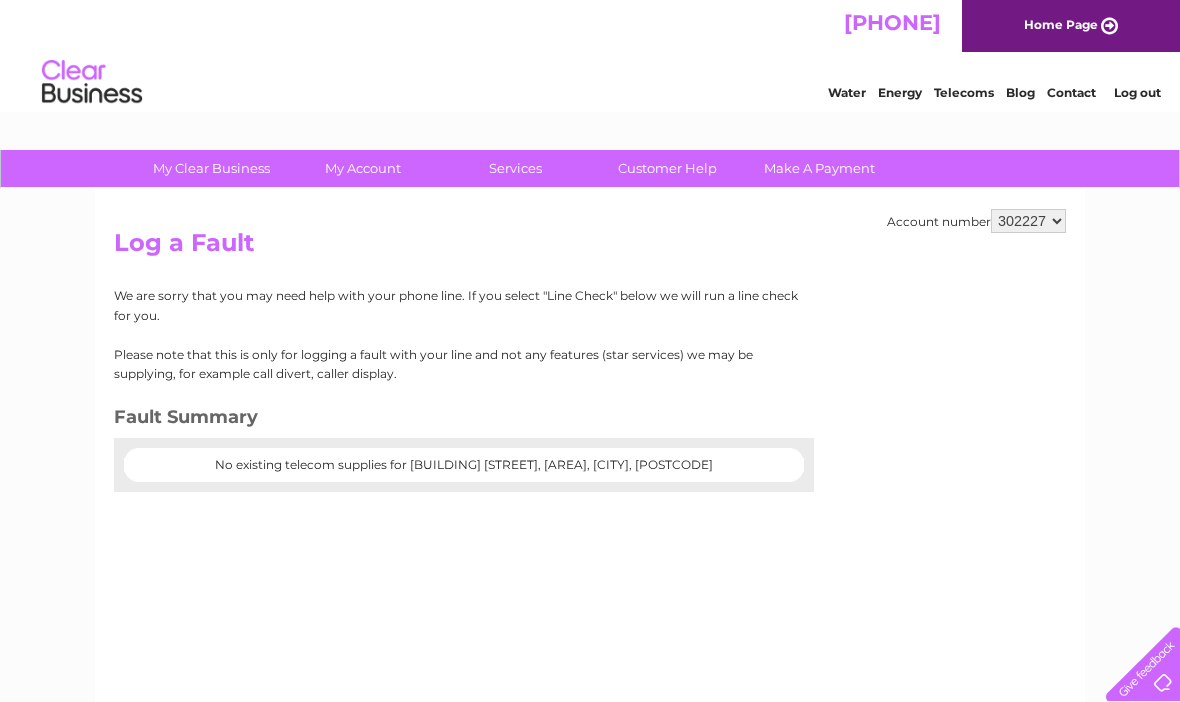 click on "Customer Help" at bounding box center [667, 168] 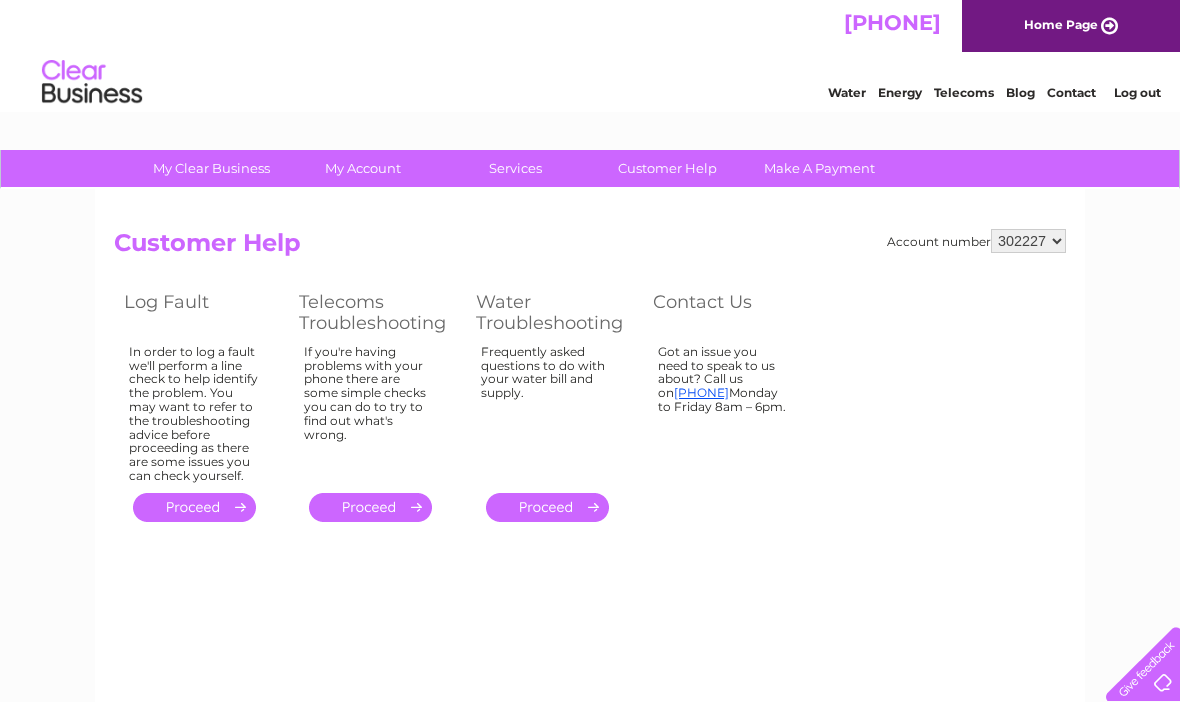scroll, scrollTop: 0, scrollLeft: 0, axis: both 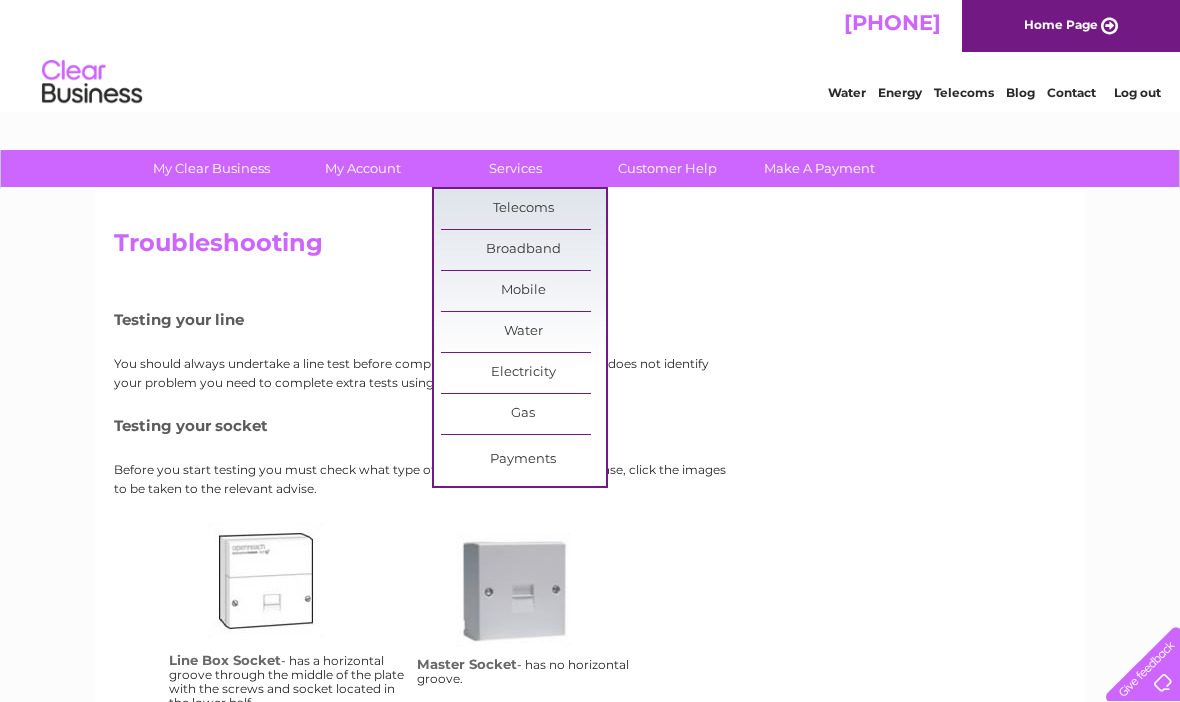 click on "Telecoms" at bounding box center (964, 92) 